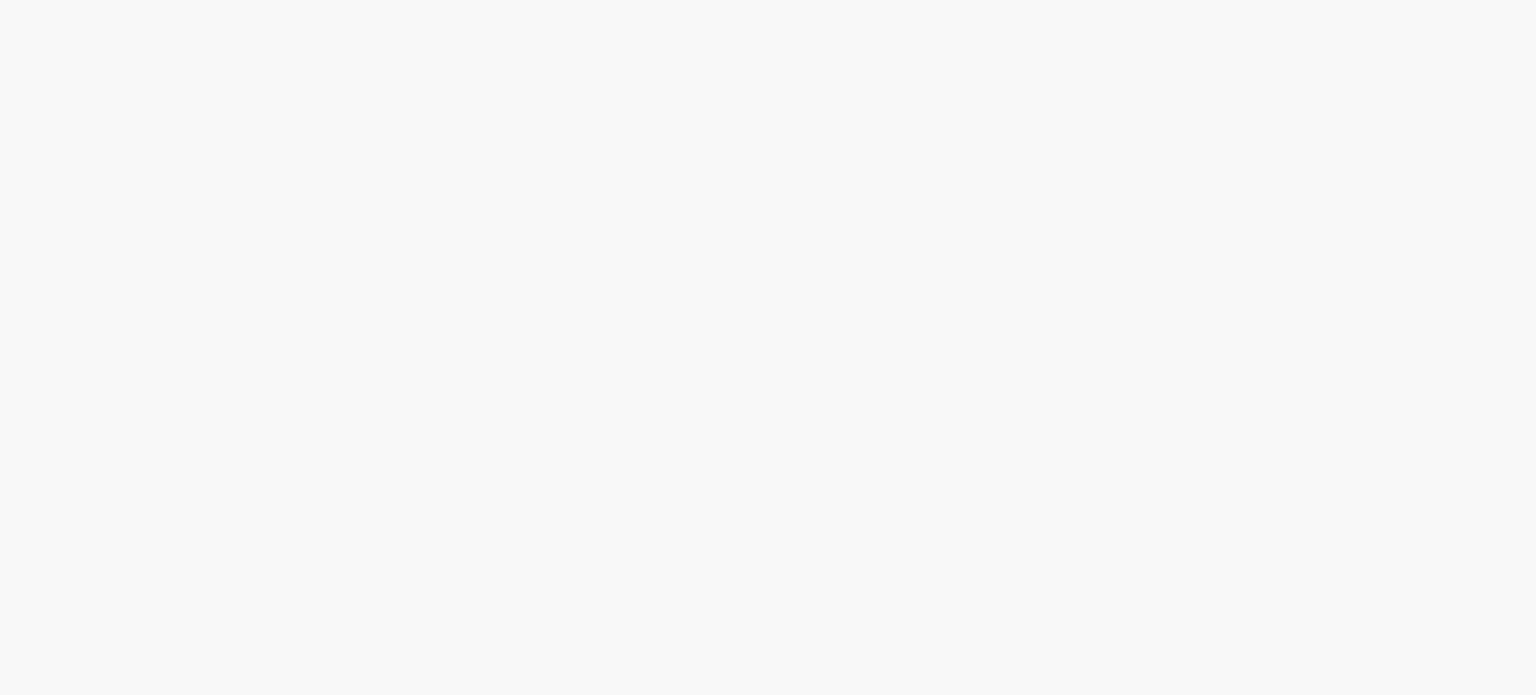 scroll, scrollTop: 0, scrollLeft: 0, axis: both 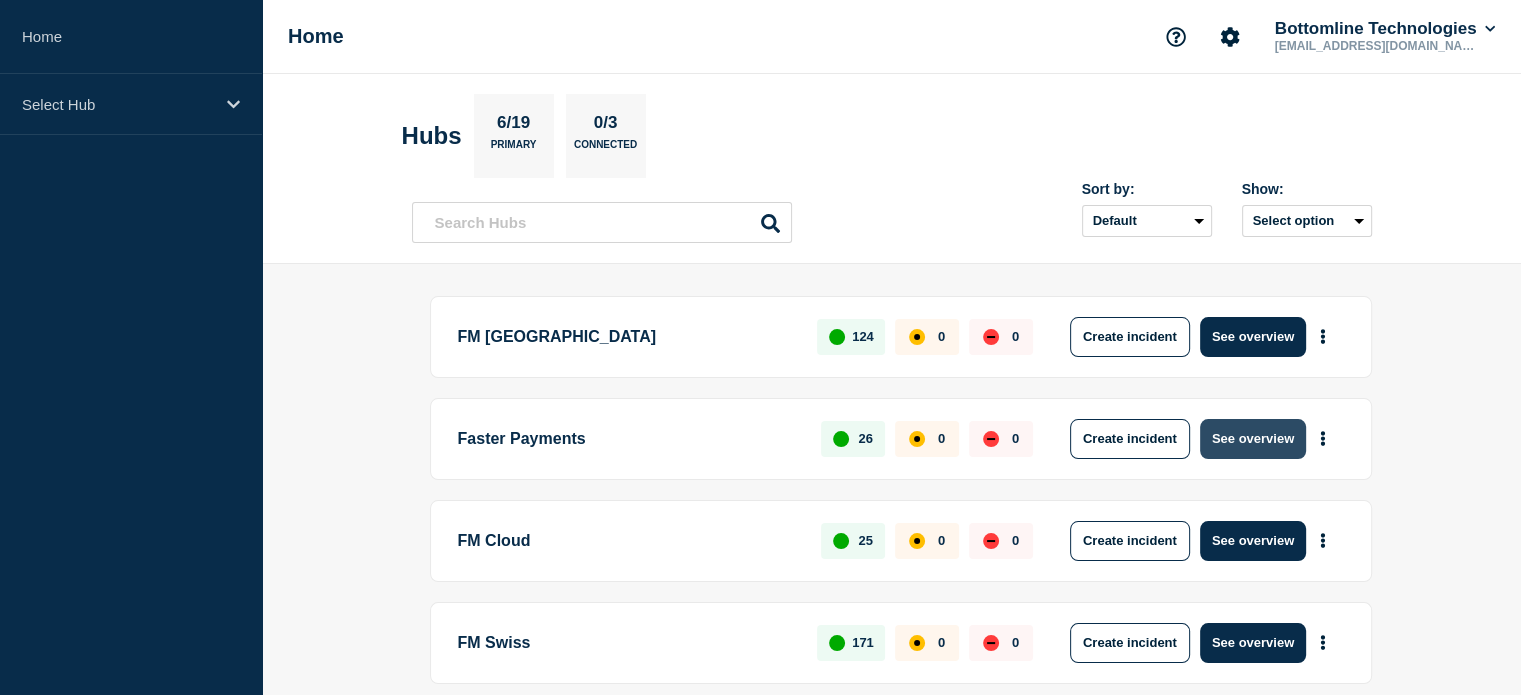 click on "See overview" at bounding box center (1253, 439) 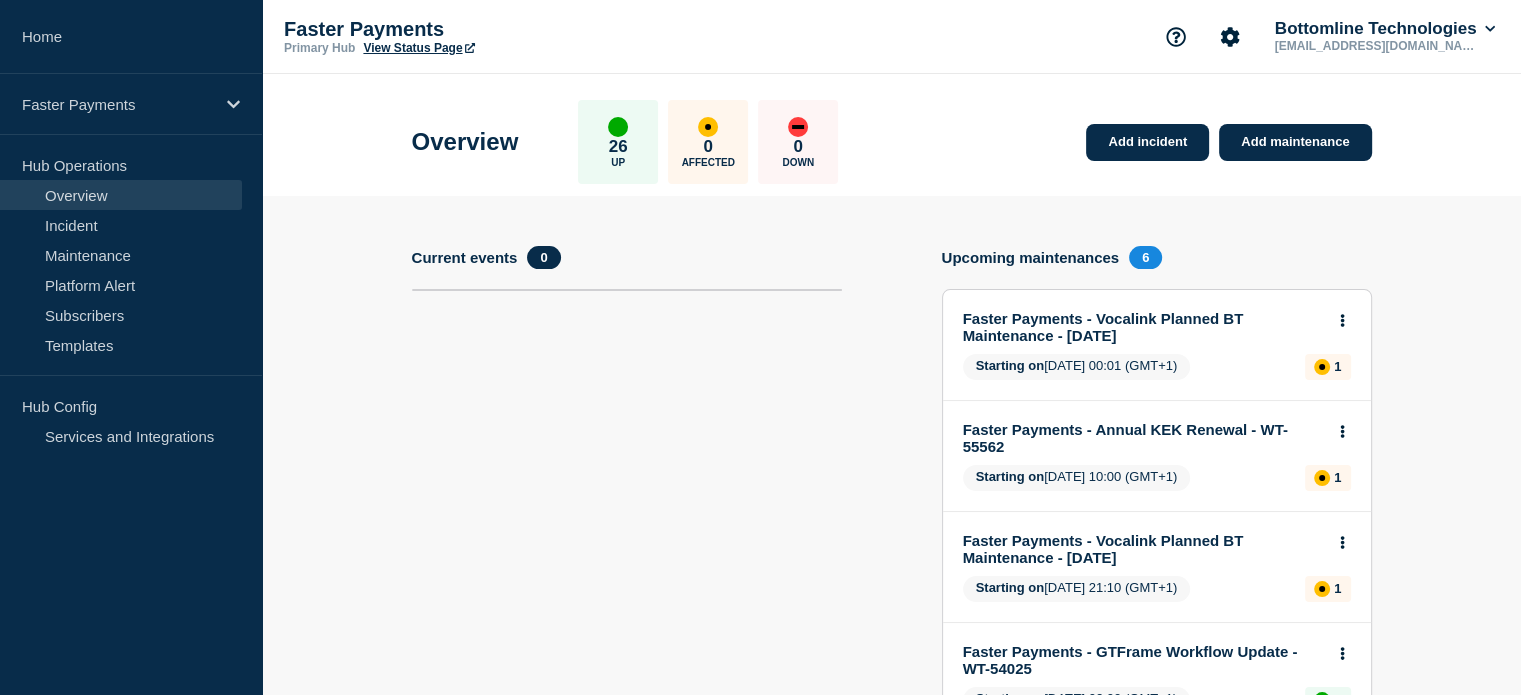 click on "Faster Payments - Vocalink Planned BT Maintenance - [DATE]" at bounding box center [1143, 327] 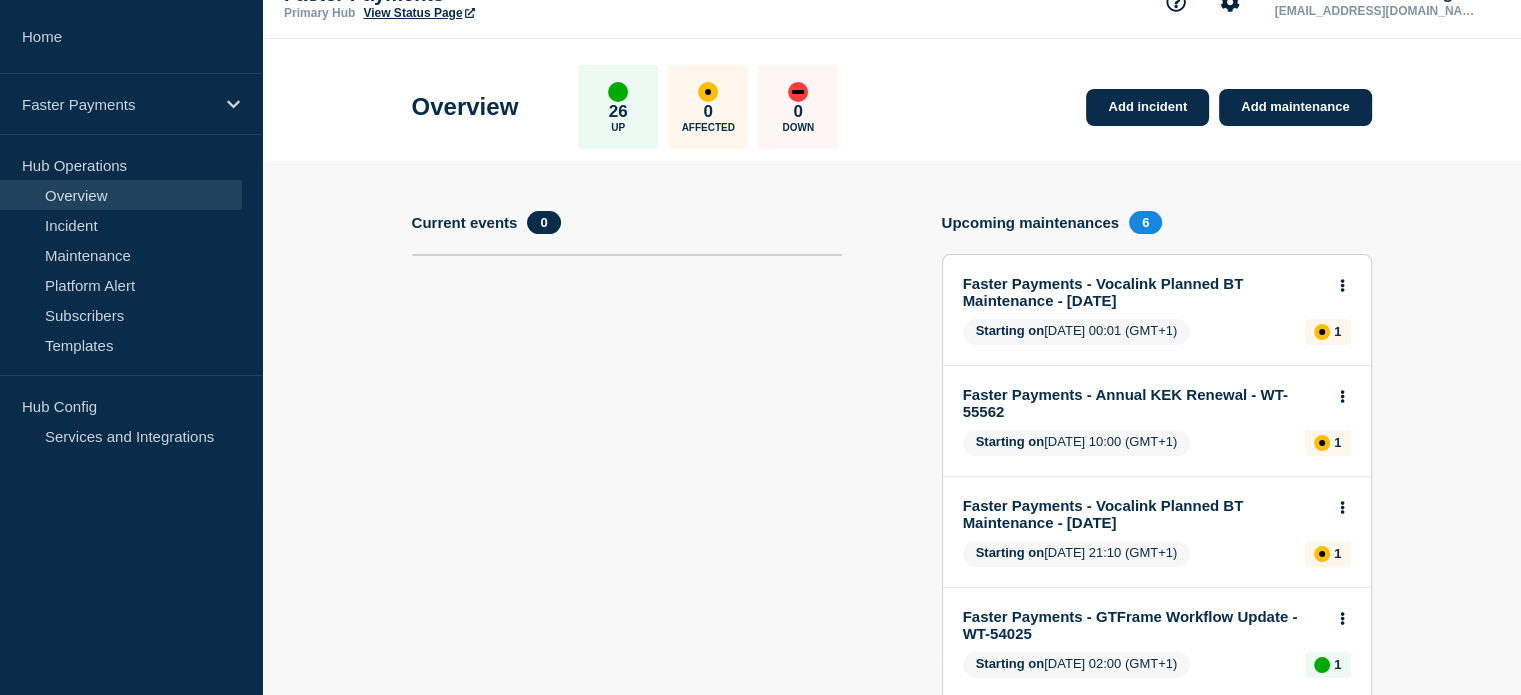 scroll, scrollTop: 0, scrollLeft: 0, axis: both 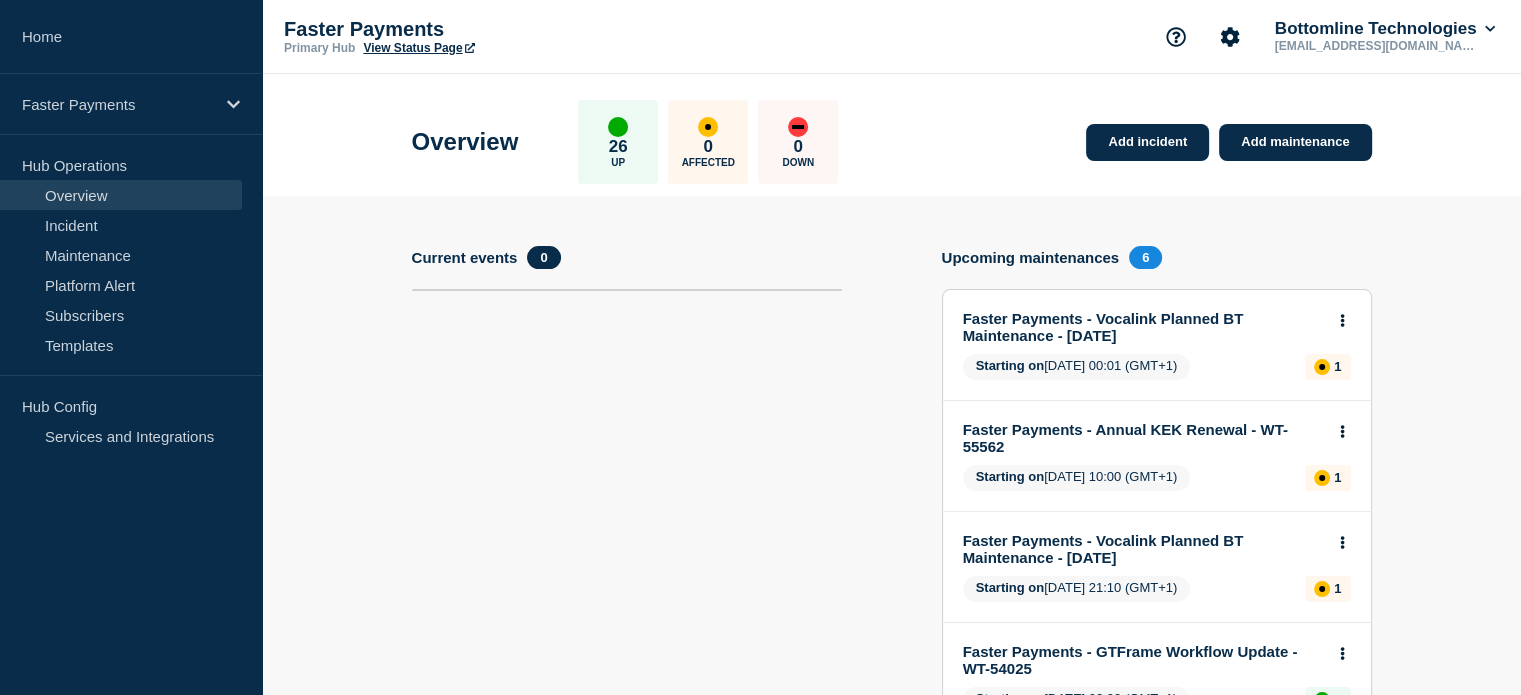 click on "Faster Payments - Vocalink Planned BT Maintenance - [DATE]" at bounding box center (1143, 327) 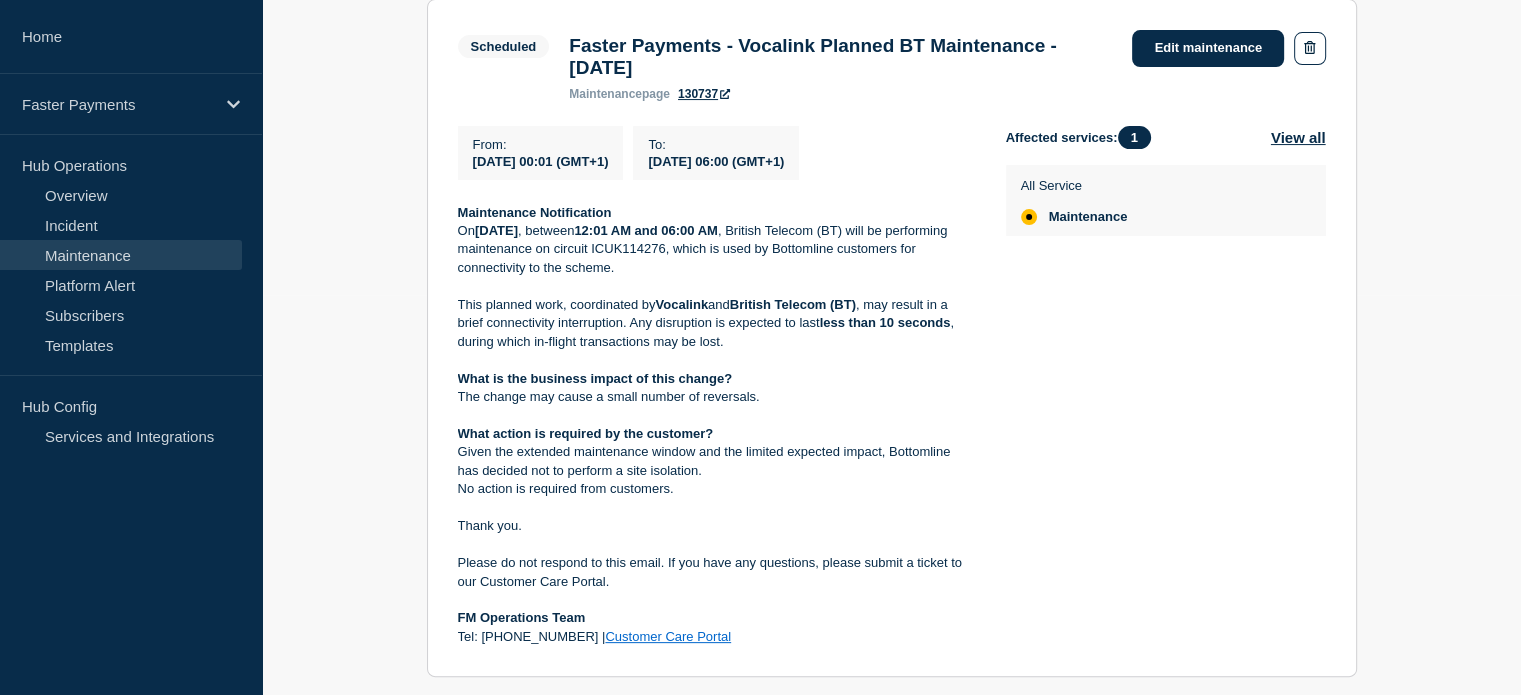scroll, scrollTop: 300, scrollLeft: 0, axis: vertical 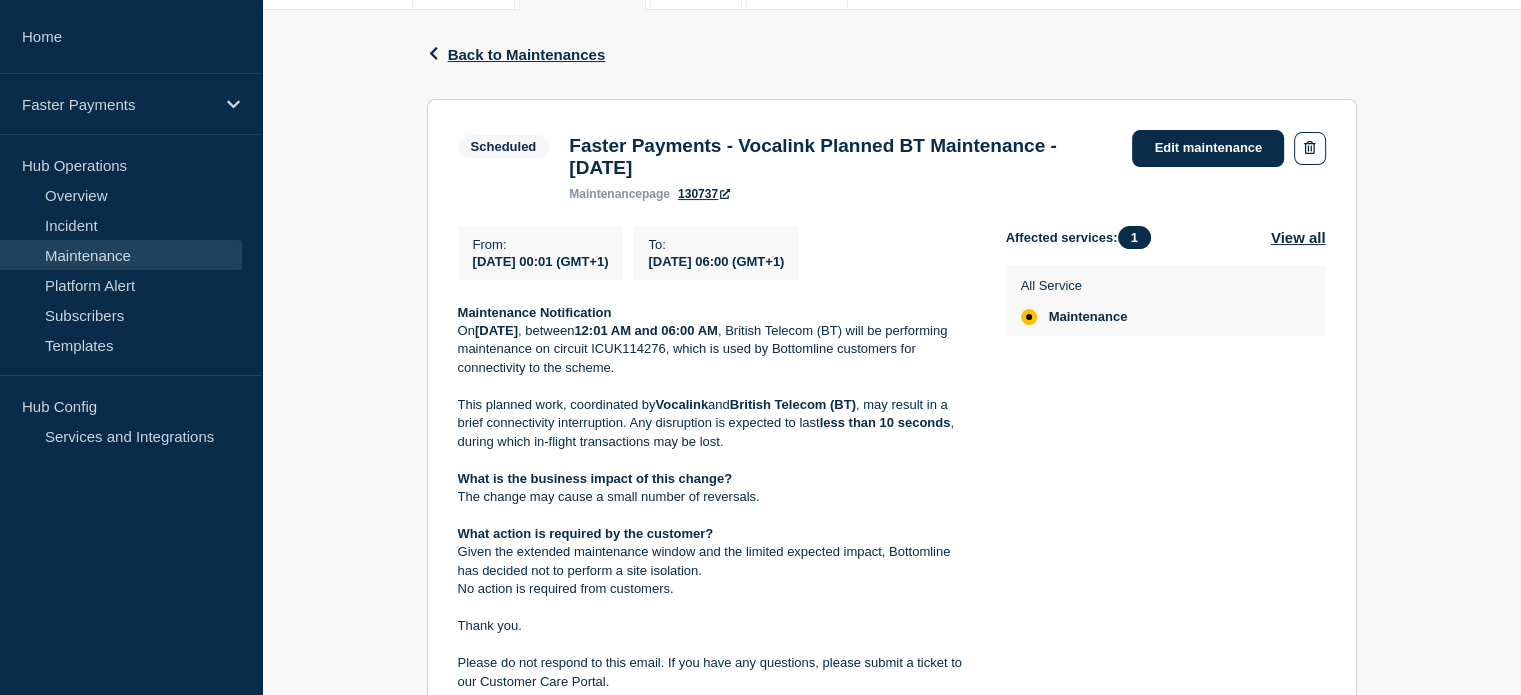 drag, startPoint x: 448, startPoint y: 320, endPoint x: 528, endPoint y: 348, distance: 84.758484 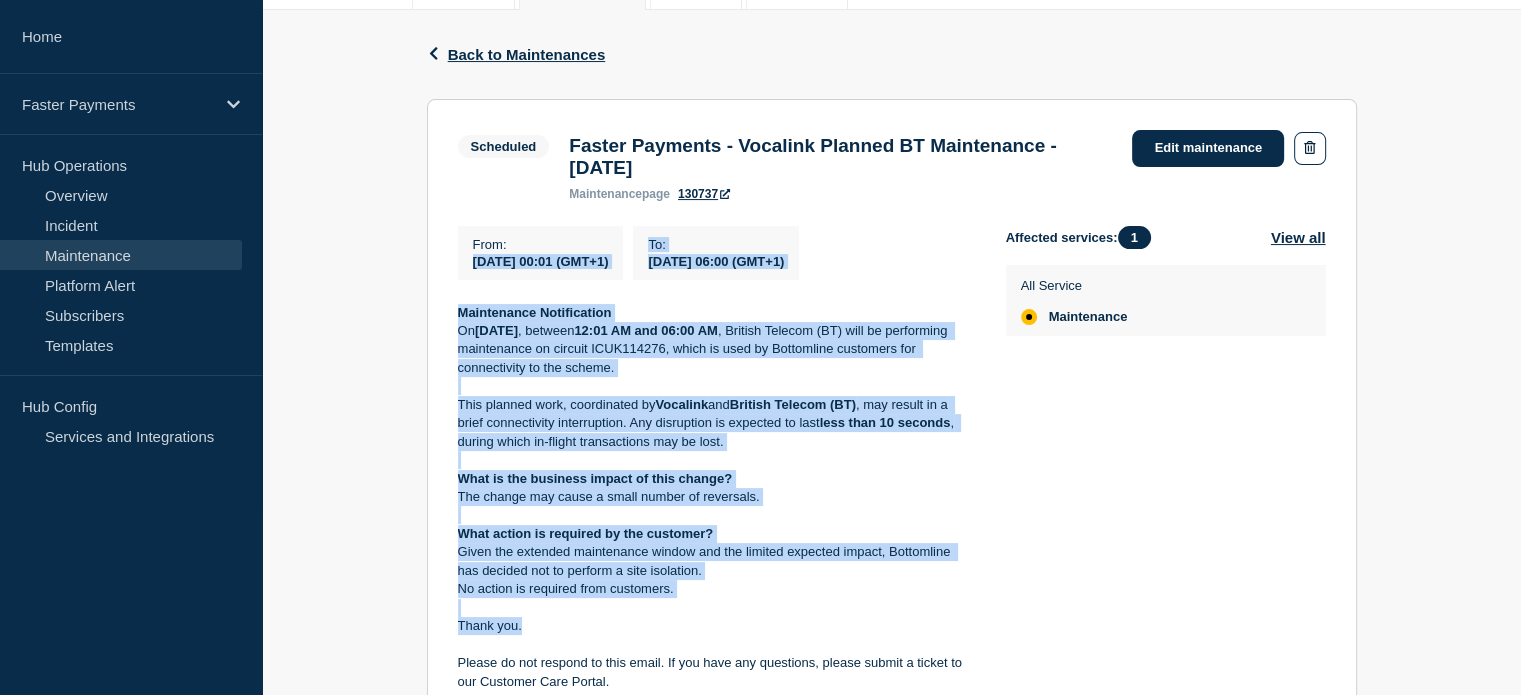 drag, startPoint x: 443, startPoint y: 267, endPoint x: 881, endPoint y: 630, distance: 568.86993 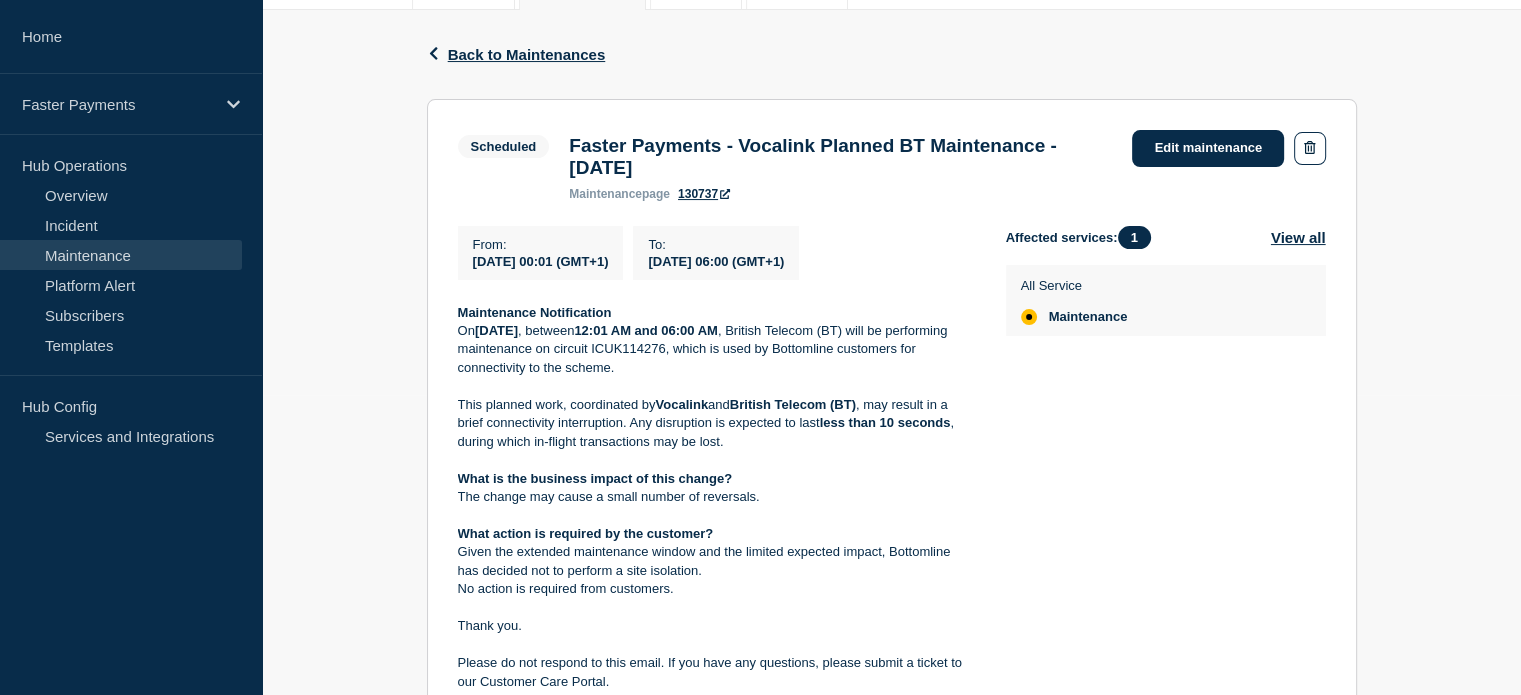 click on "Faster Payments - Vocalink Planned BT Maintenance - [DATE]" at bounding box center (840, 157) 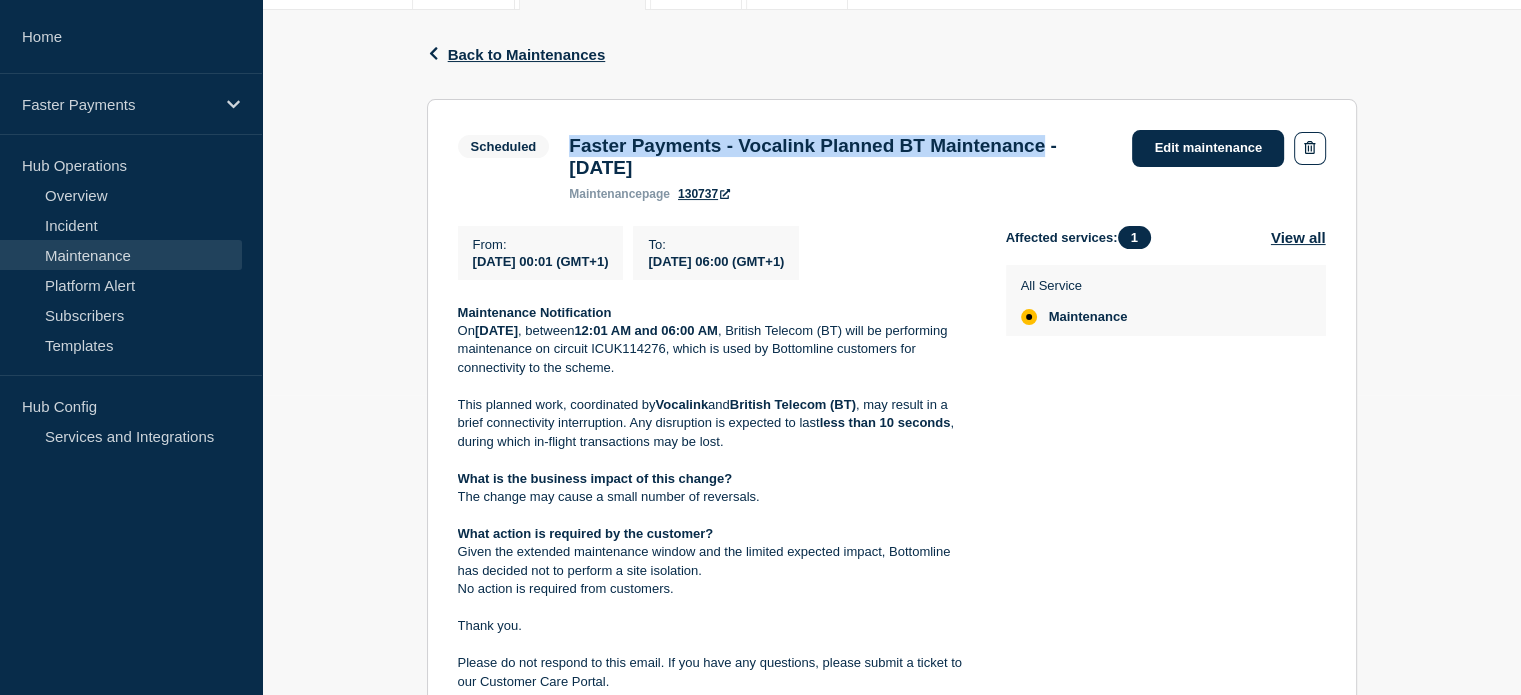 drag, startPoint x: 570, startPoint y: 147, endPoint x: 704, endPoint y: 171, distance: 136.1323 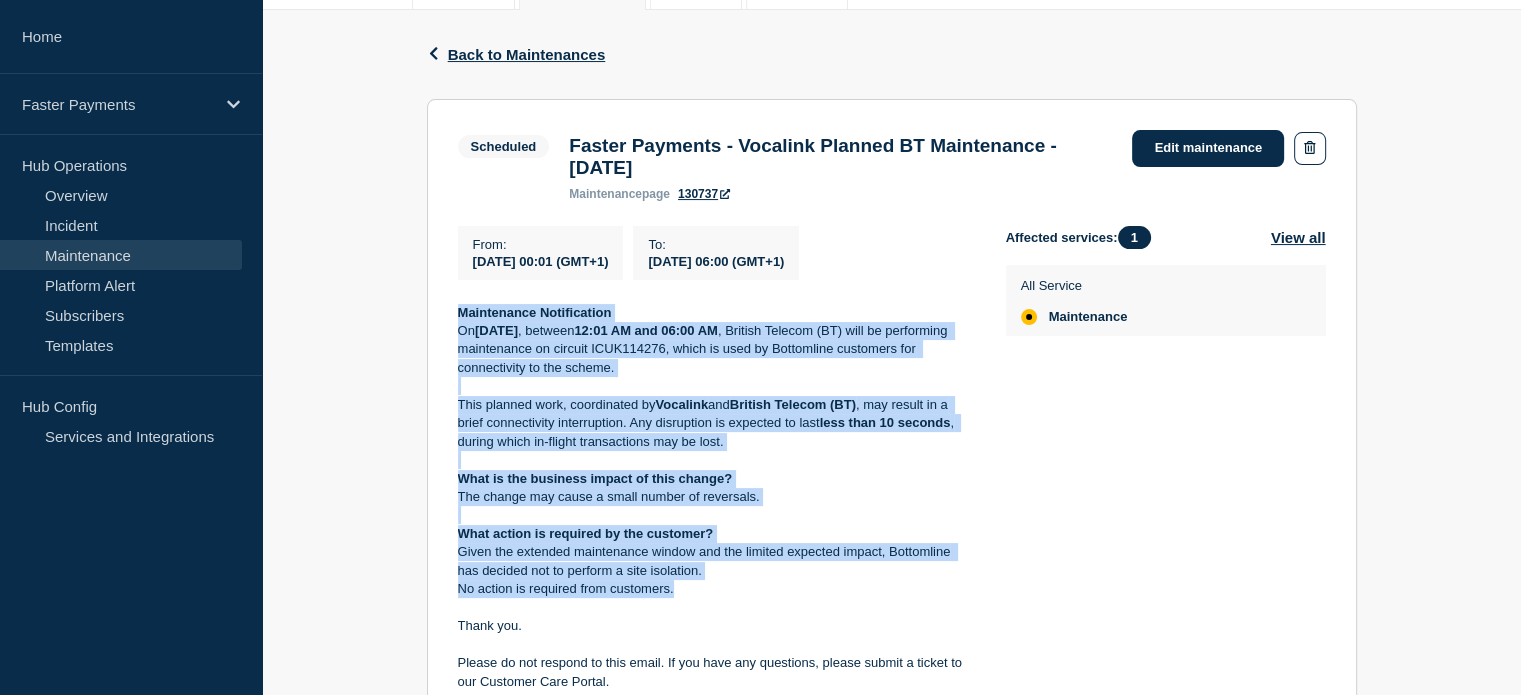 drag, startPoint x: 448, startPoint y: 323, endPoint x: 813, endPoint y: 608, distance: 463.08746 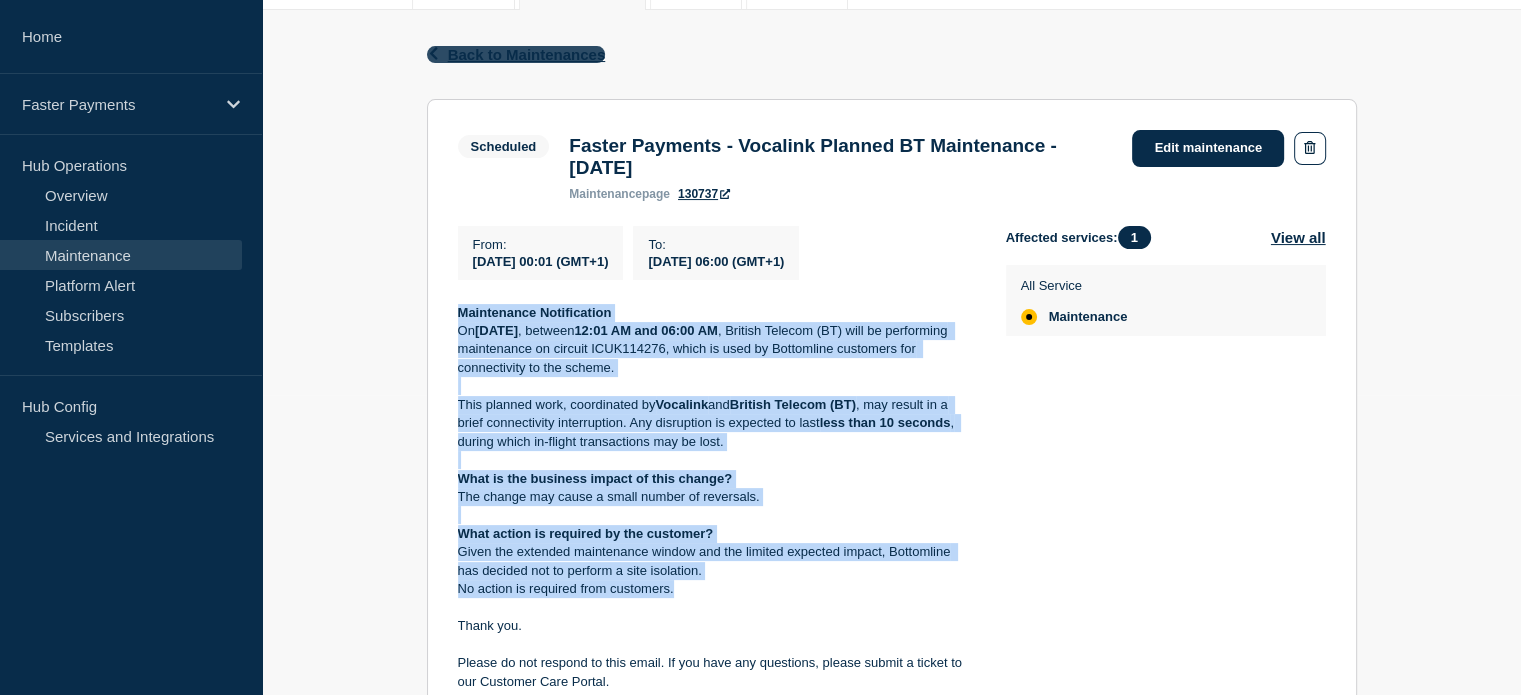 click 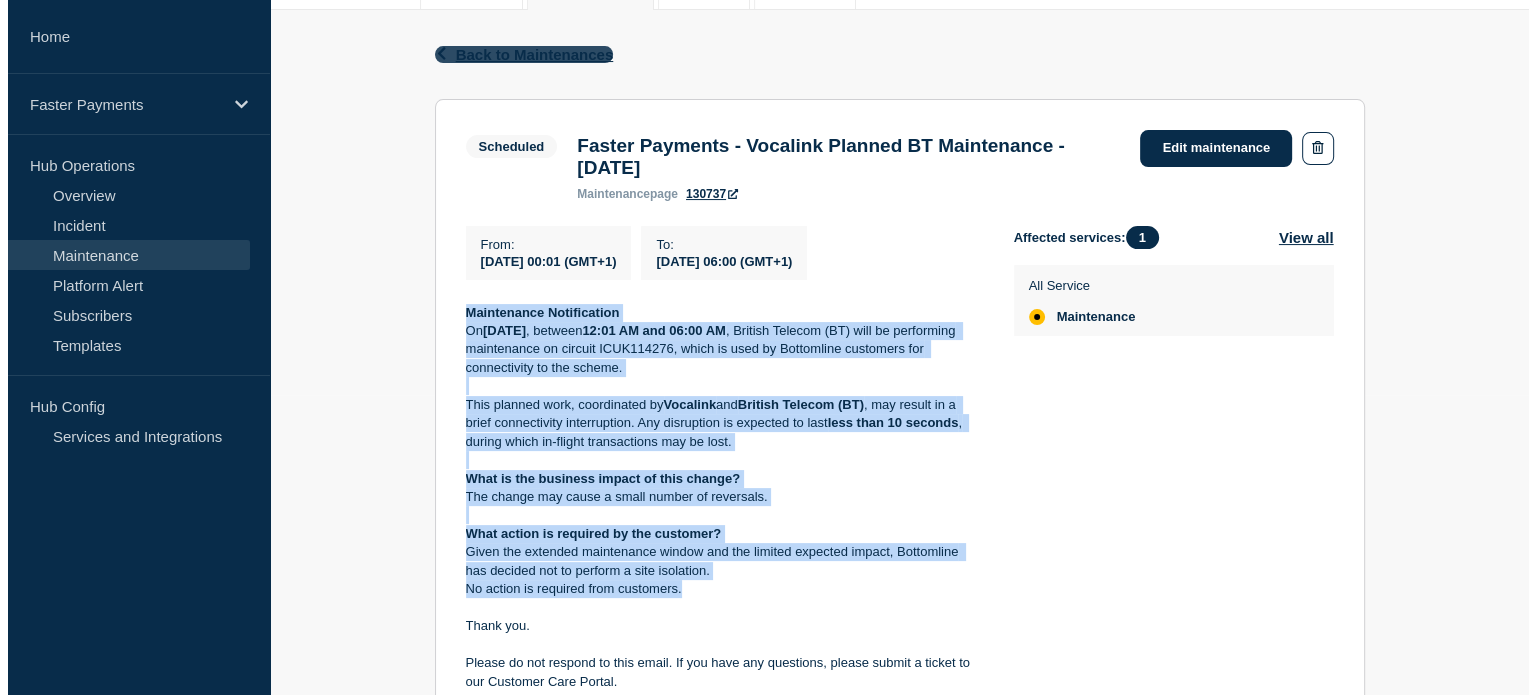 scroll, scrollTop: 0, scrollLeft: 0, axis: both 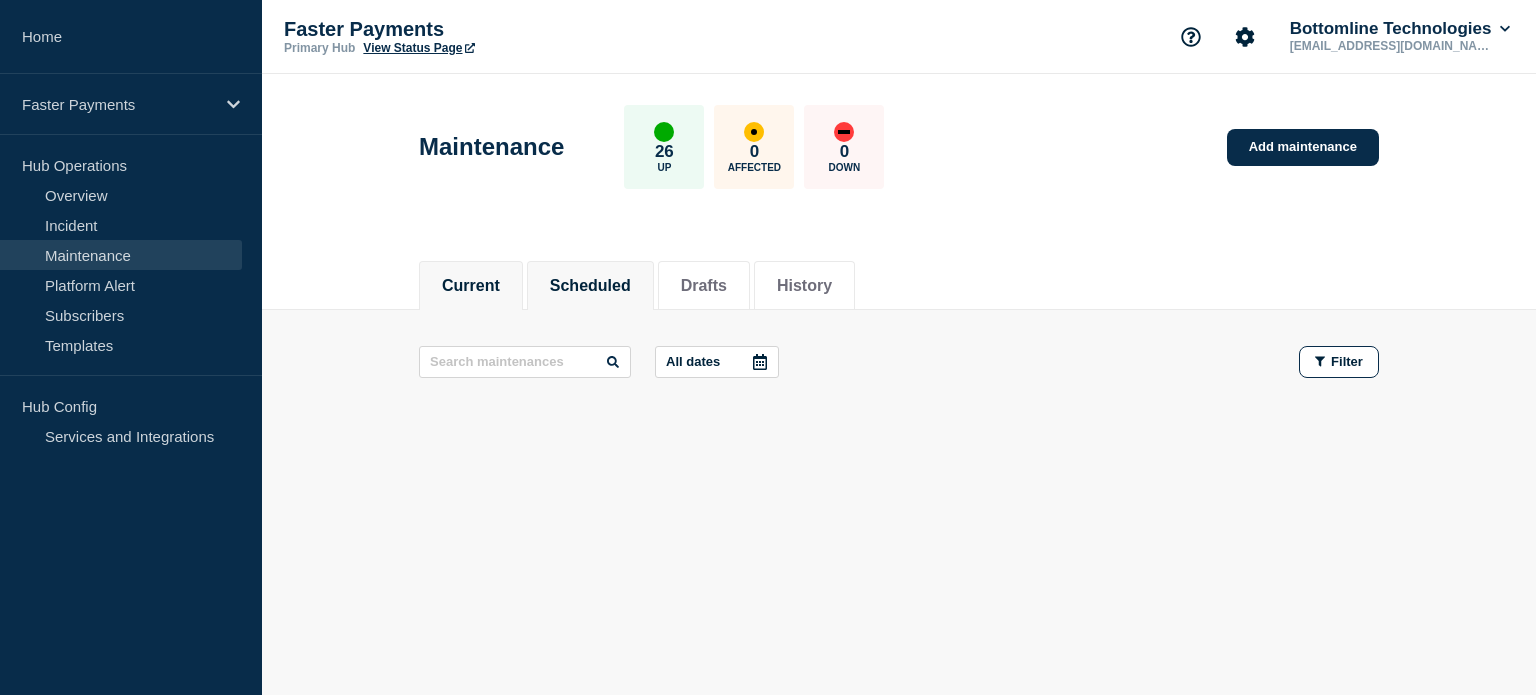click on "Scheduled" at bounding box center (590, 286) 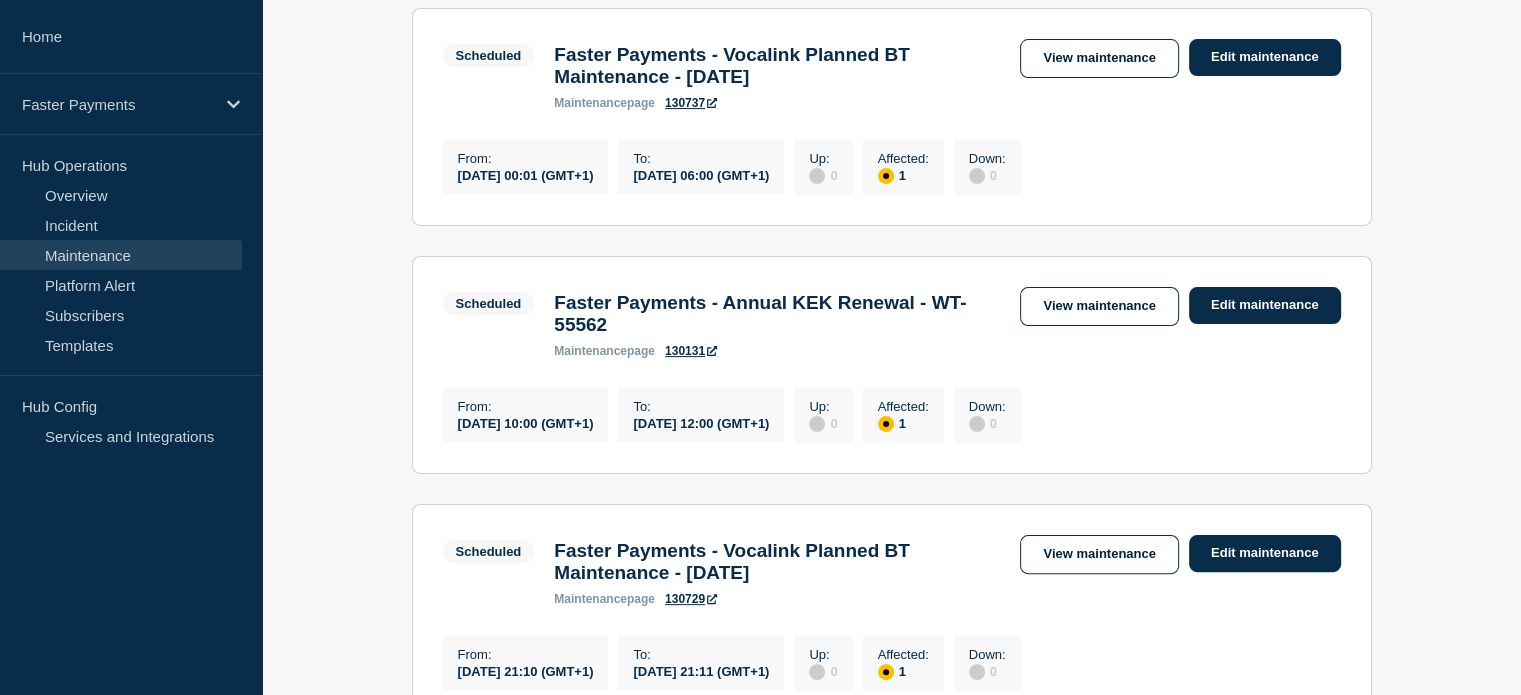 scroll, scrollTop: 500, scrollLeft: 0, axis: vertical 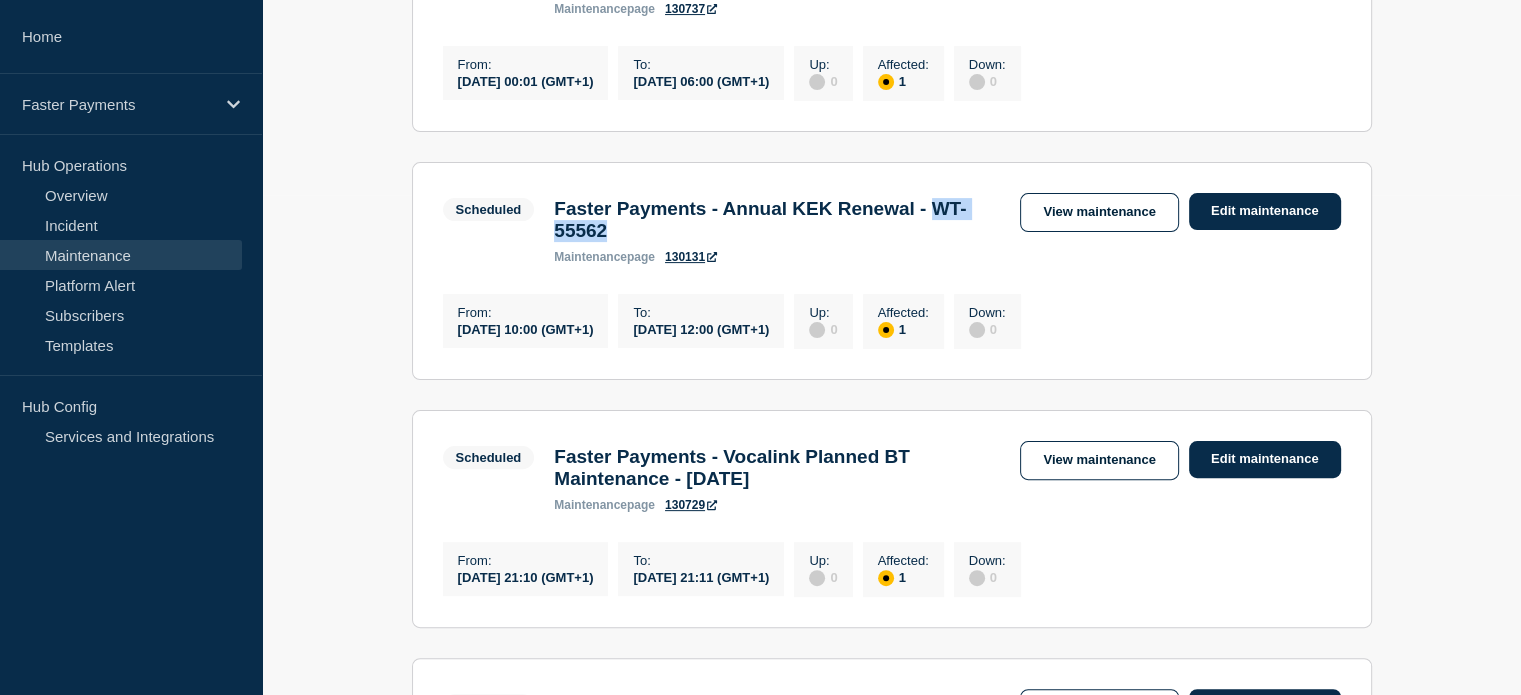 drag, startPoint x: 653, startPoint y: 250, endPoint x: 553, endPoint y: 237, distance: 100.84146 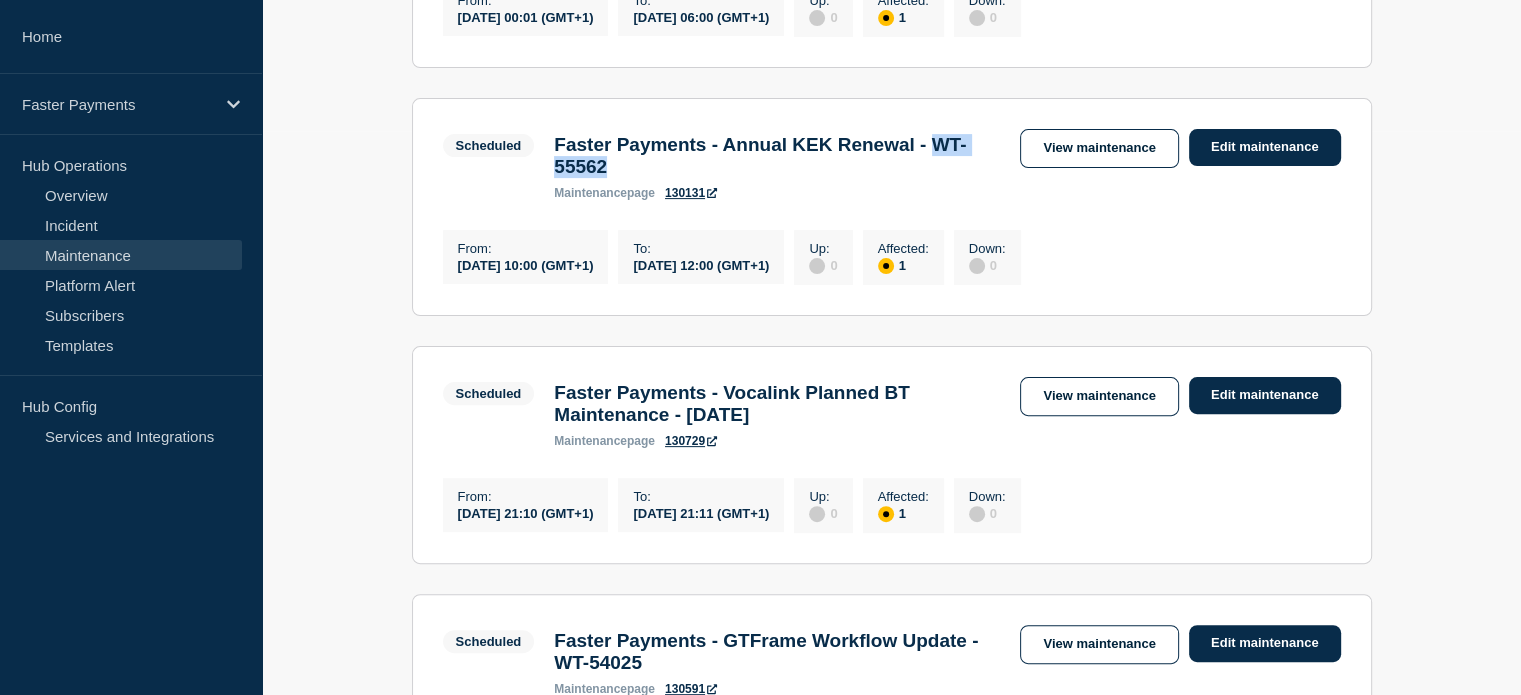 scroll, scrollTop: 600, scrollLeft: 0, axis: vertical 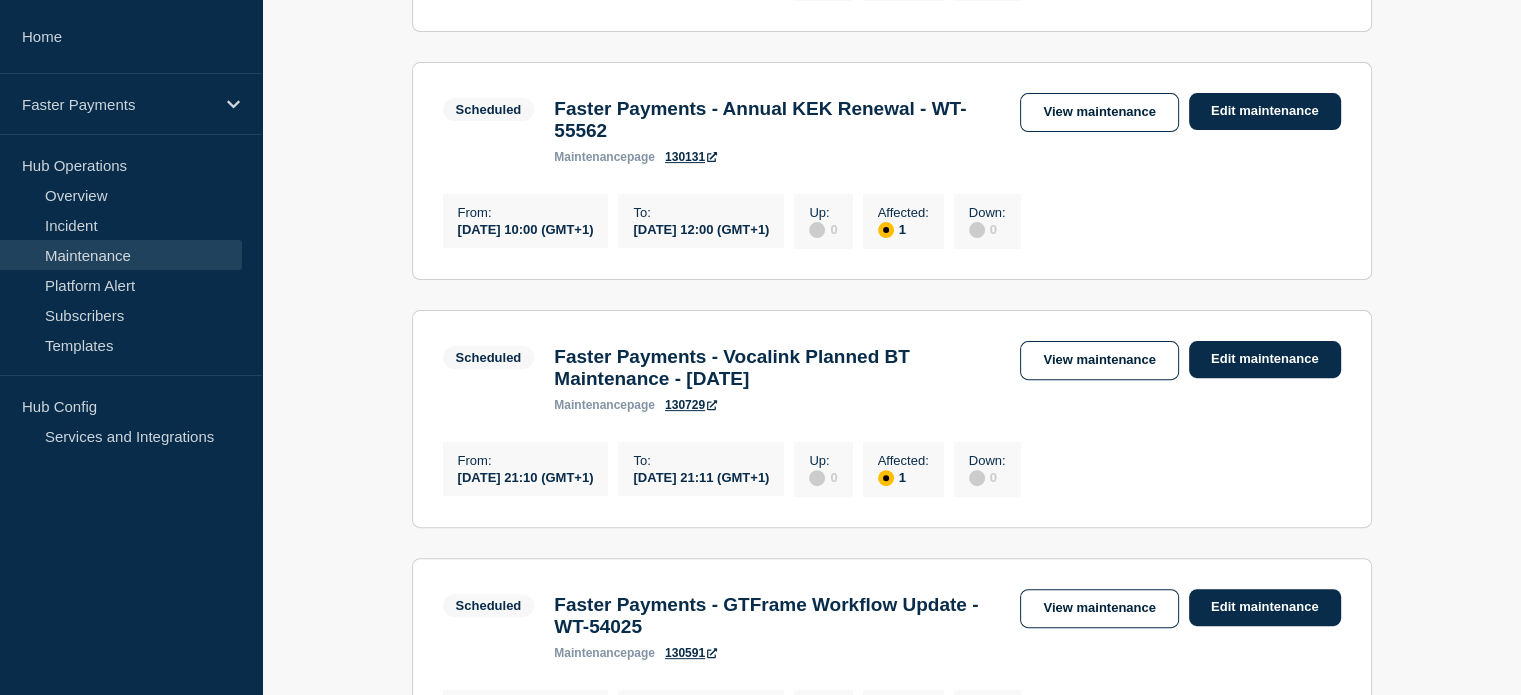click on "Faster Payments - Vocalink Planned BT Maintenance - [DATE]" at bounding box center [777, 368] 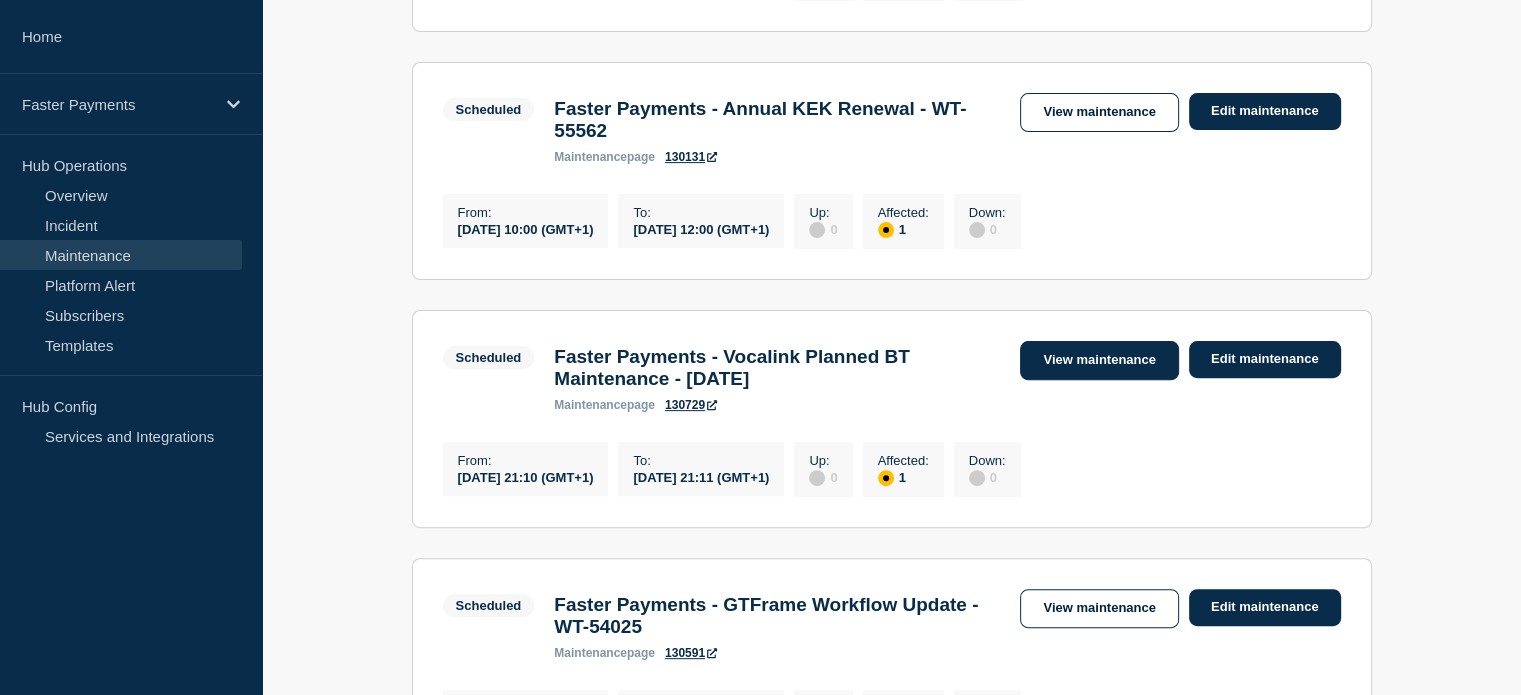 click on "View maintenance" at bounding box center [1099, 360] 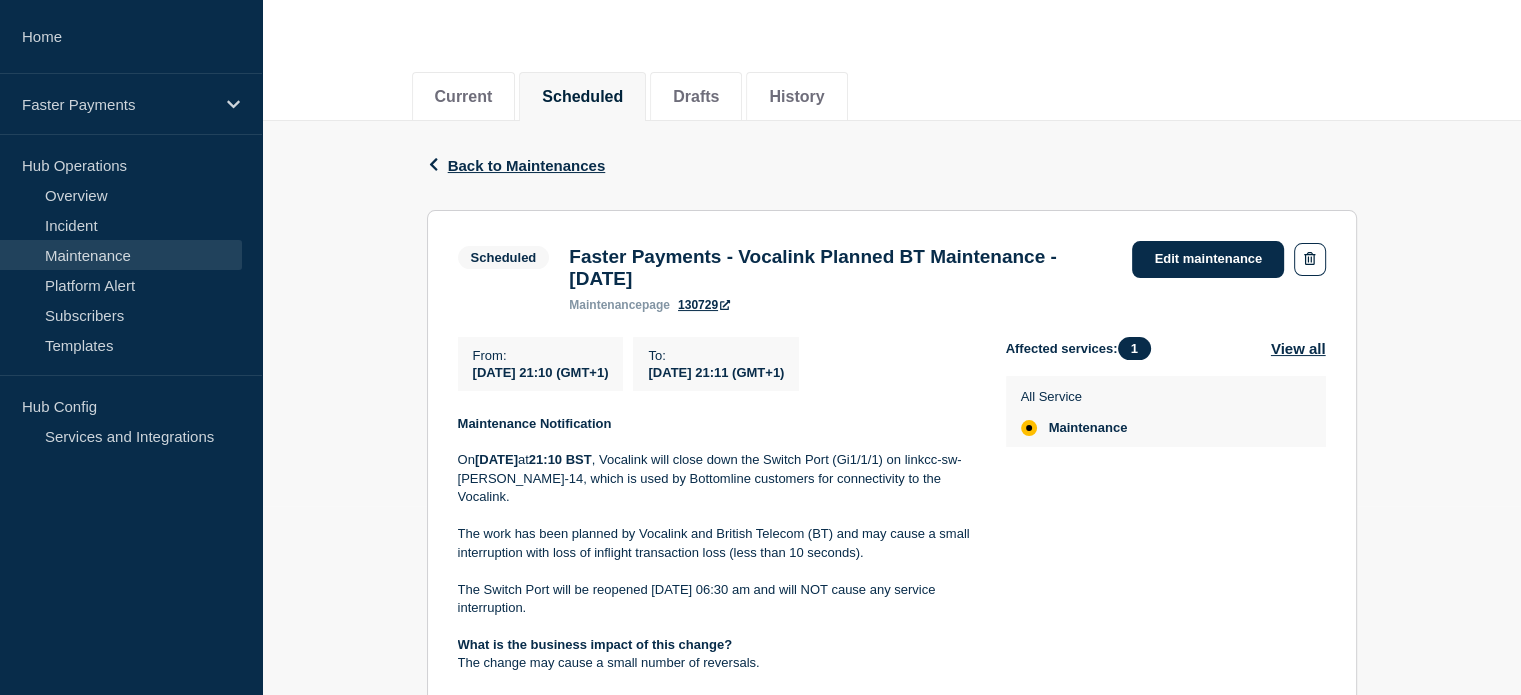 scroll, scrollTop: 300, scrollLeft: 0, axis: vertical 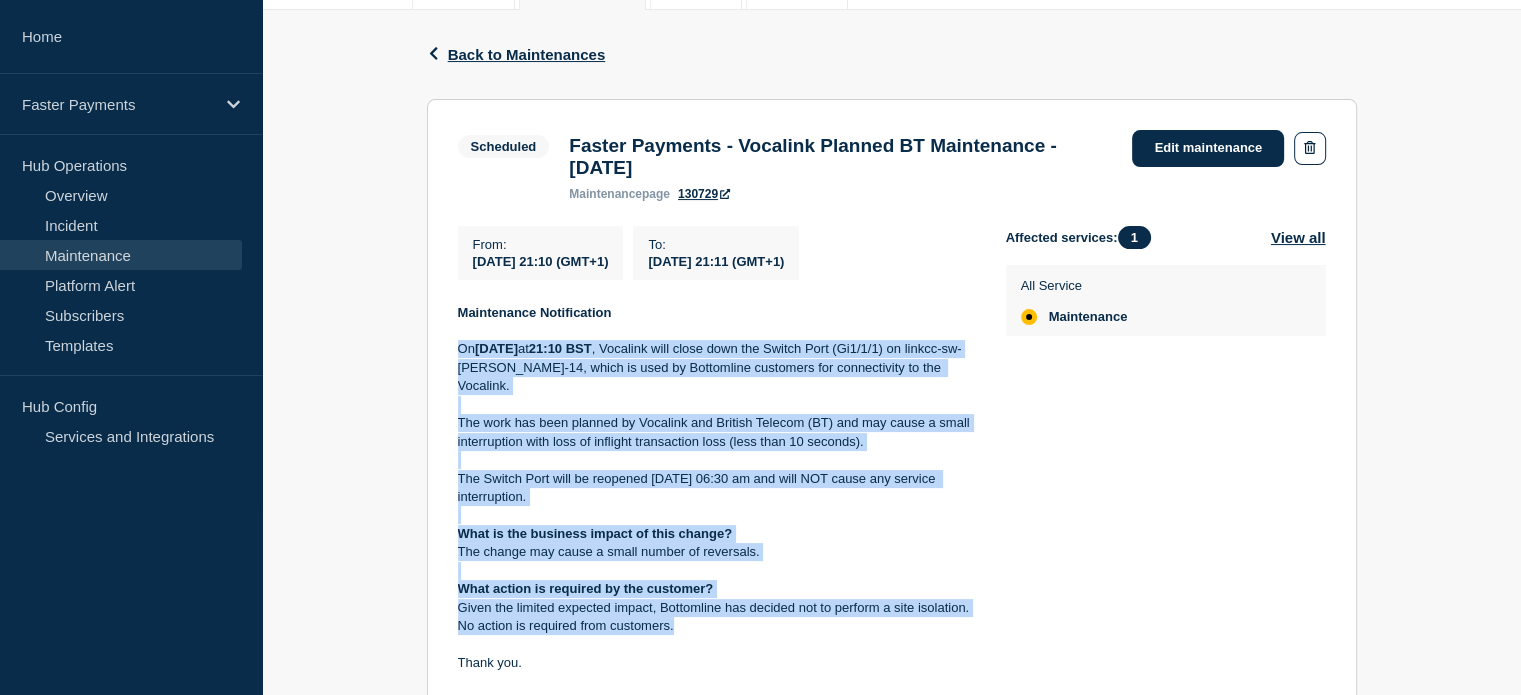 drag, startPoint x: 454, startPoint y: 356, endPoint x: 804, endPoint y: 621, distance: 439.00455 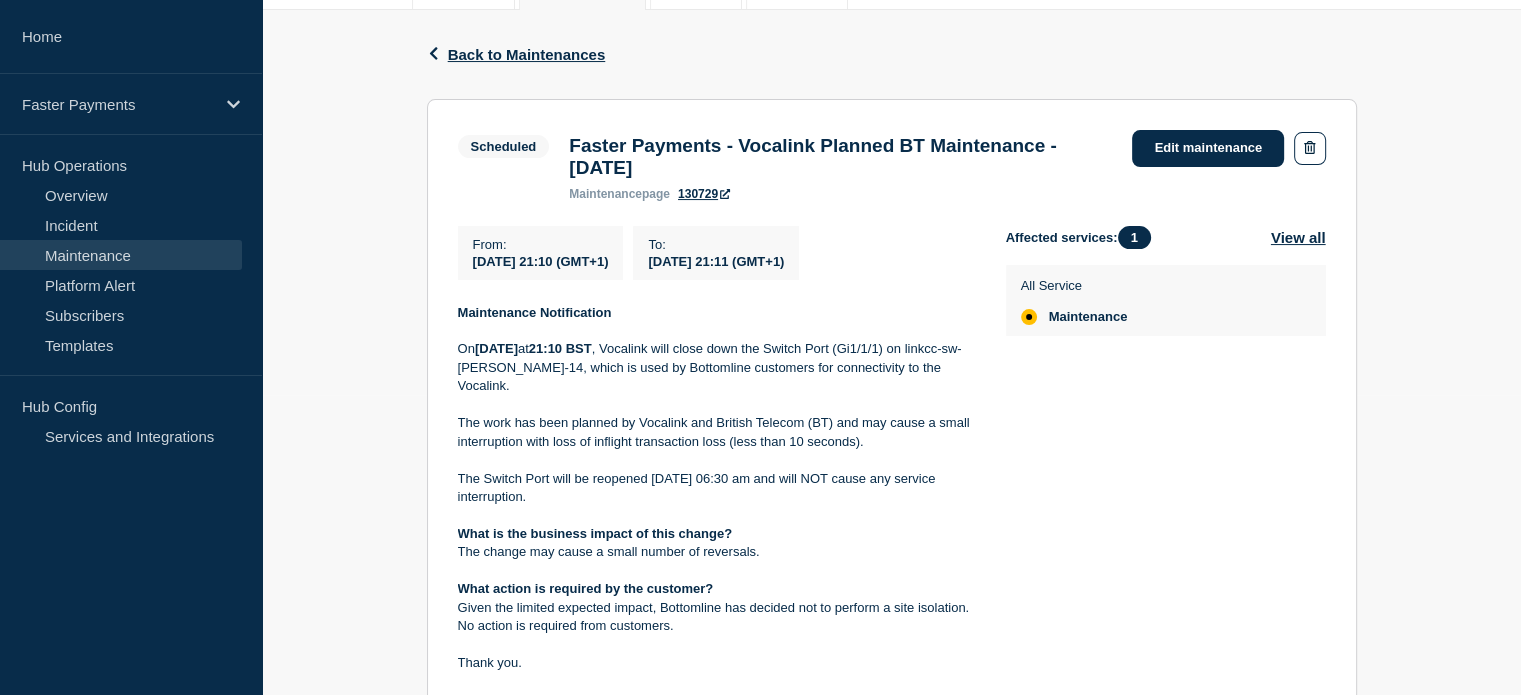 click on "Back Back to Maintenances Scheduled Faster Payments - Vocalink Planned BT Maintenance - 21/JUL/2025 From  2025-07-21 21:10 (GMT+1) To  2025-07-21 21:11 (GMT+1) Maintenance Notification On  21 July 2025  at  21:10 BST , Vocalink will close down the Switch Port (Gi1/1/1) on linkcc-sw-harr-14, which is used by Bottomline customers for connectivity to the Vocalink. The work has been planned by Vocalink and British Telecom (BT) and may cause a small interruption with loss of inflight transaction loss (less than 10 seconds).  The Switch Port will be reopened 22-July-2025 06:30 am and will NOT cause any service interruption.  What is the business impact of this change? The change may cause a small number of reversals. What action is required by the customer? Given the limited expected impact, Bottomline has decided not to perform a site isolation. No action is required from customers. Thank you. Please do not respond to this email. If you have any questions, please submit a ticket to our Customer Care Portal.   1" 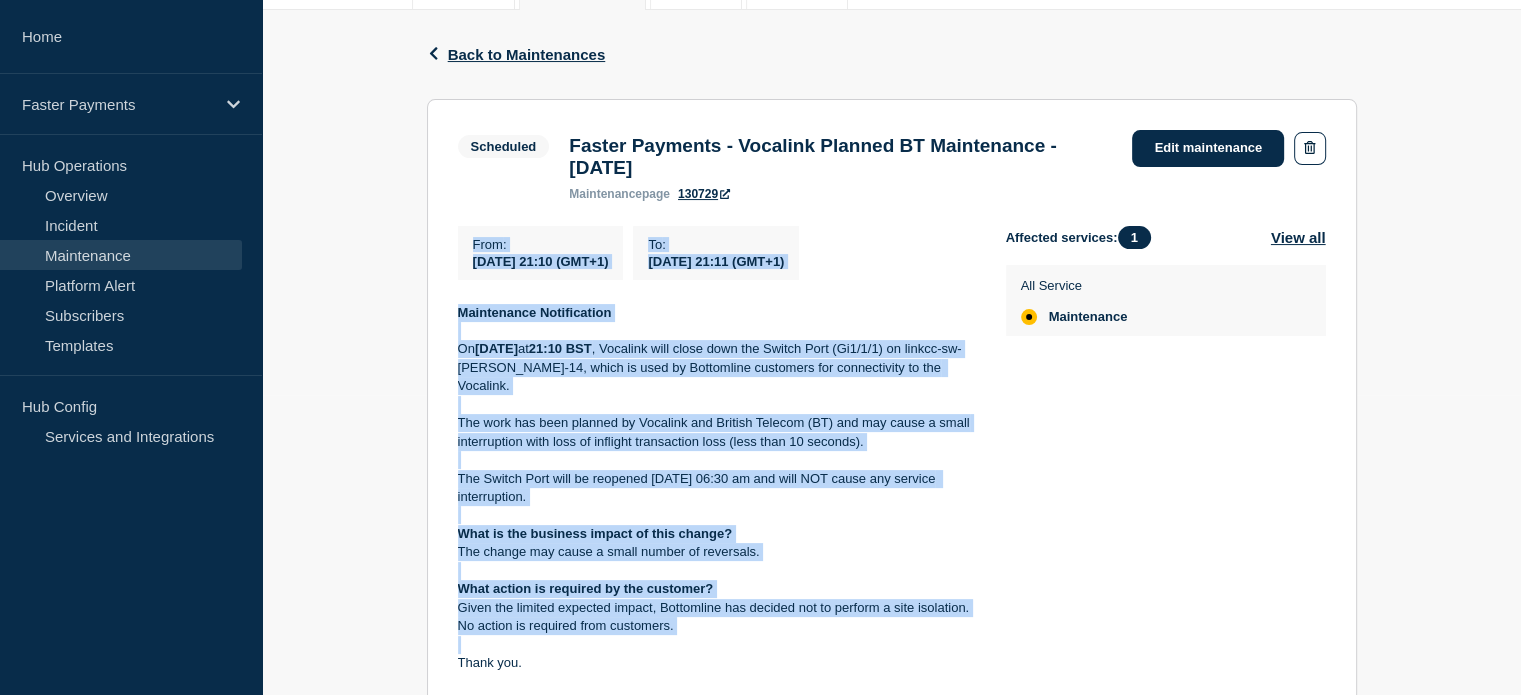 drag, startPoint x: 444, startPoint y: 251, endPoint x: 756, endPoint y: 629, distance: 490.13058 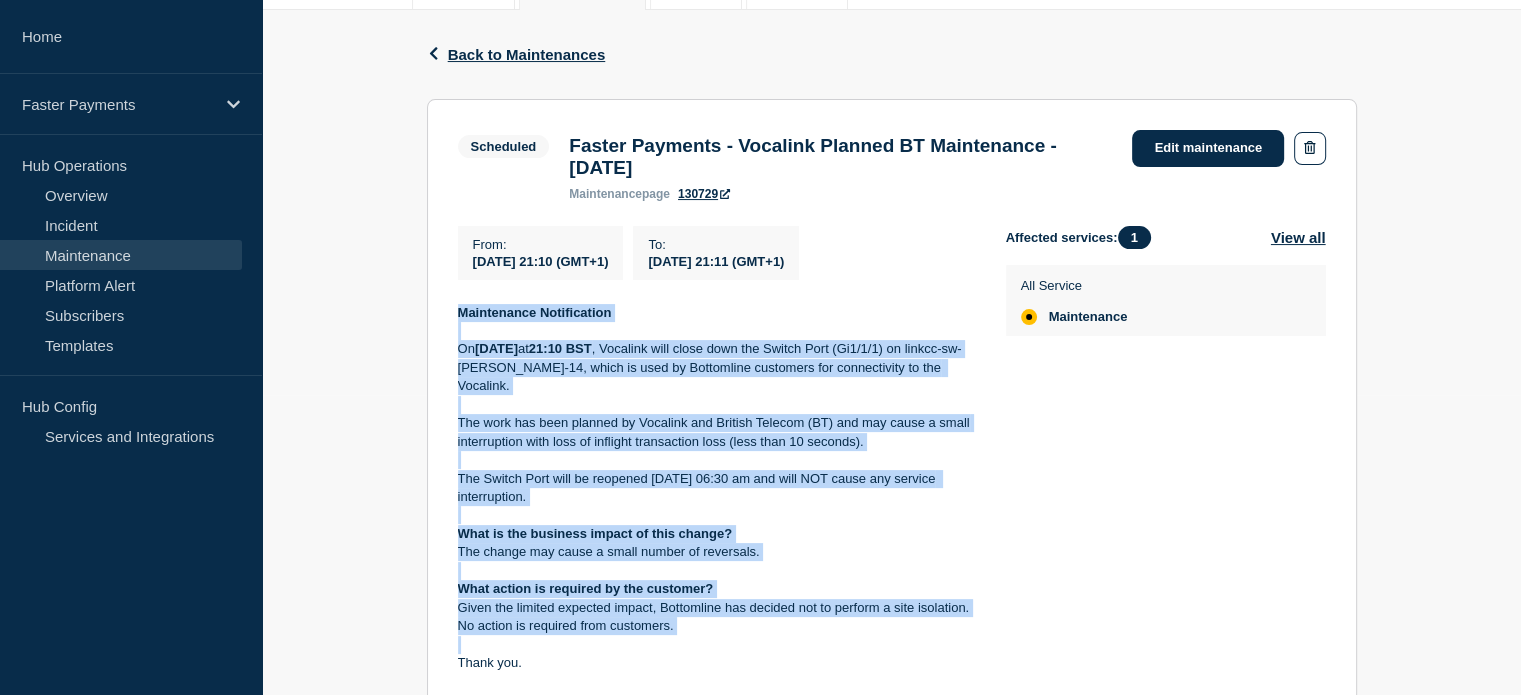 drag, startPoint x: 452, startPoint y: 323, endPoint x: 711, endPoint y: 632, distance: 403.1898 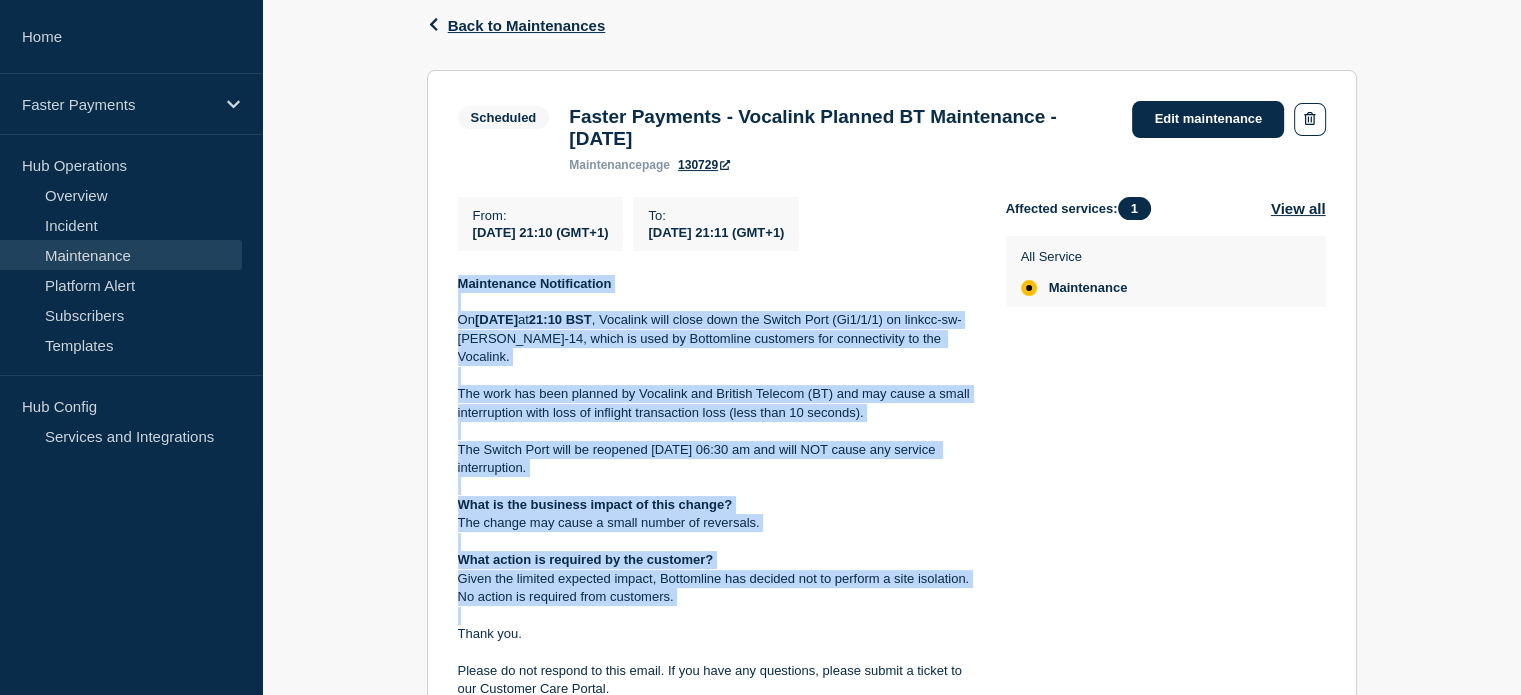 scroll, scrollTop: 300, scrollLeft: 0, axis: vertical 